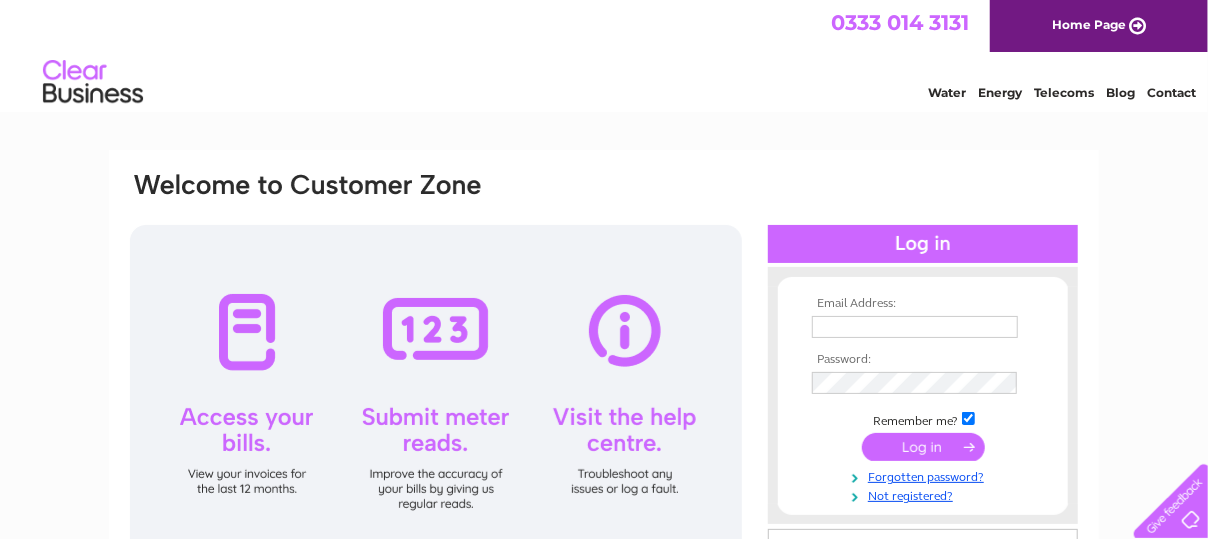 scroll, scrollTop: 0, scrollLeft: 0, axis: both 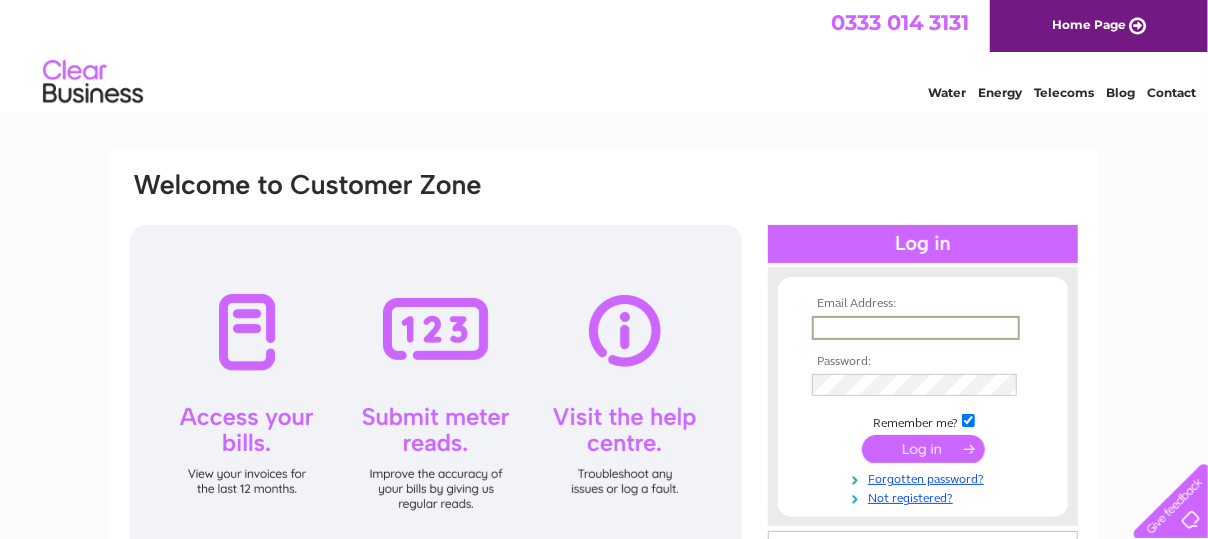type on "[EMAIL]" 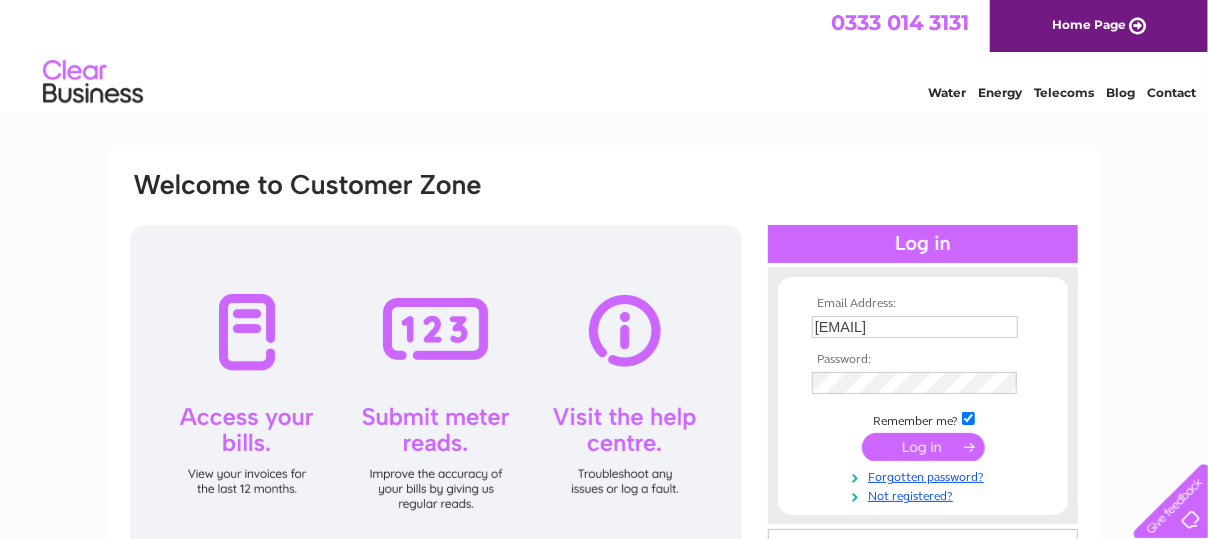 click at bounding box center (923, 447) 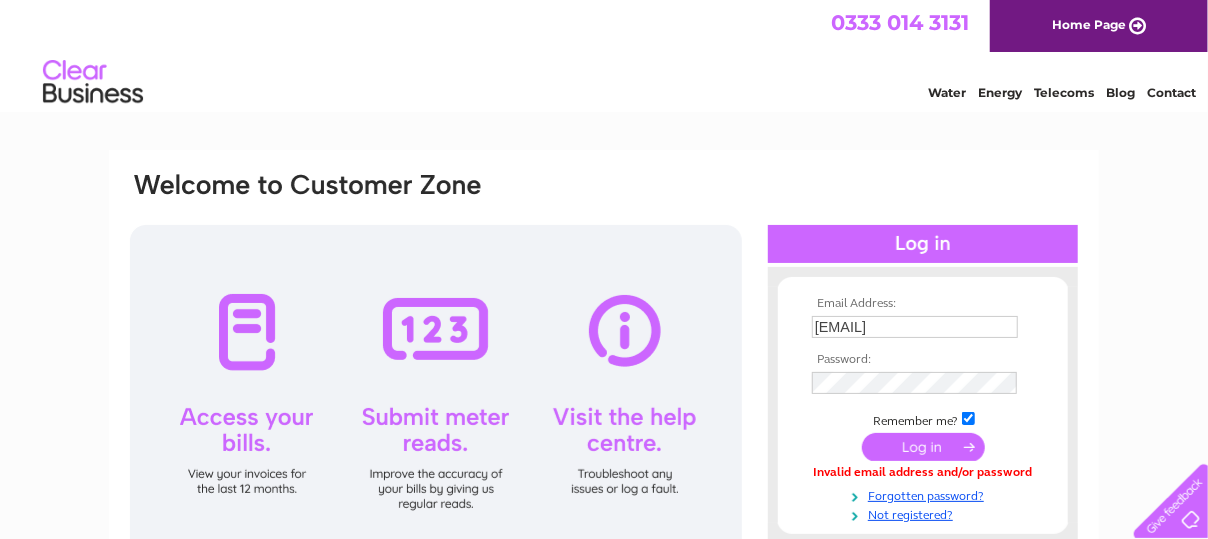 scroll, scrollTop: 0, scrollLeft: 0, axis: both 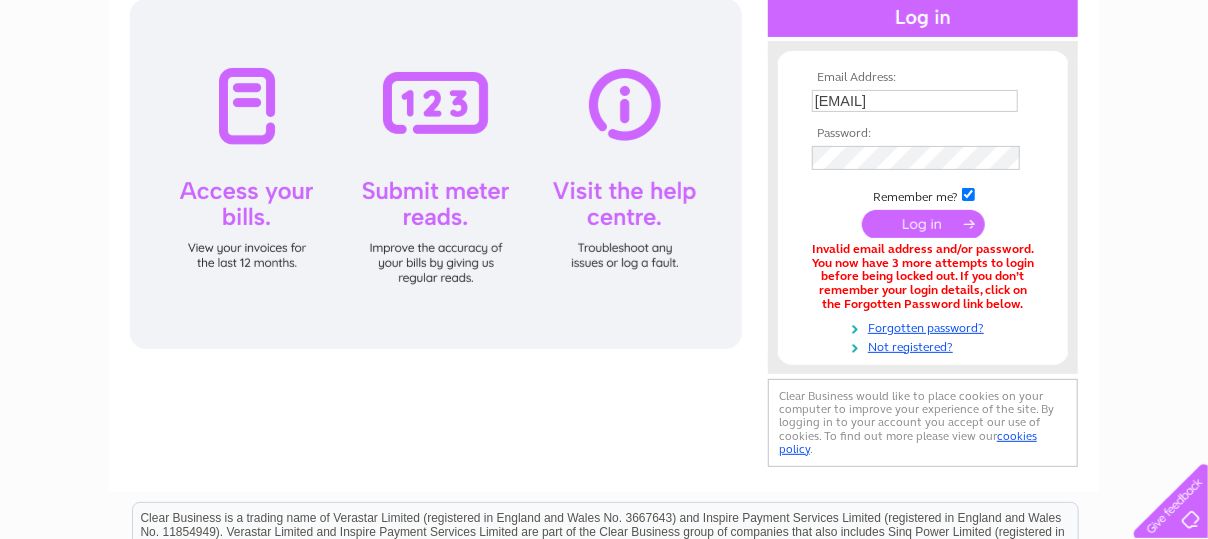 click at bounding box center (923, 224) 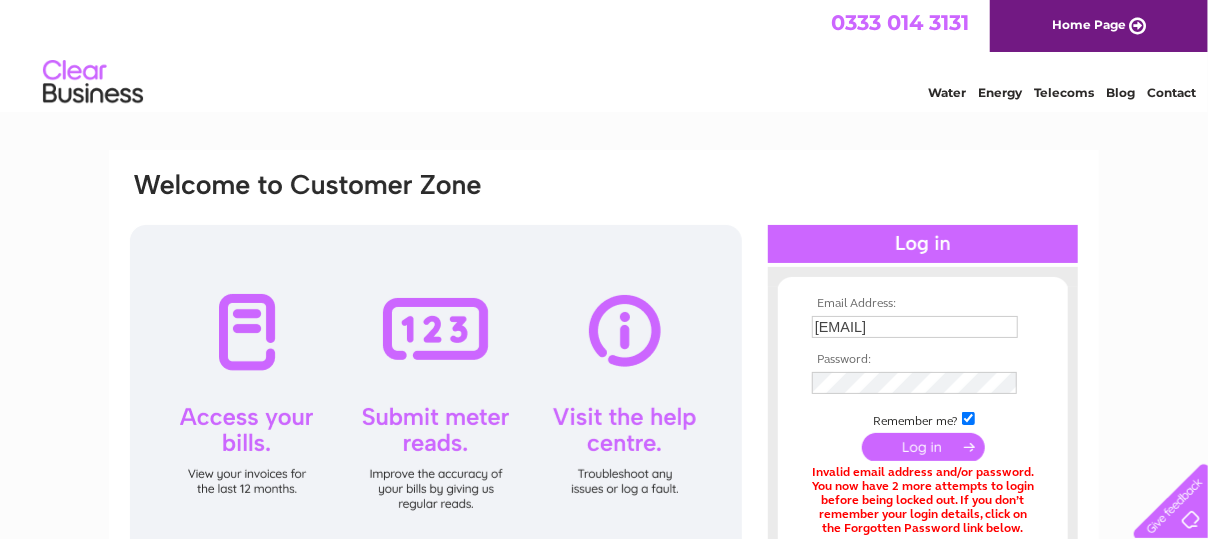 scroll, scrollTop: 0, scrollLeft: 0, axis: both 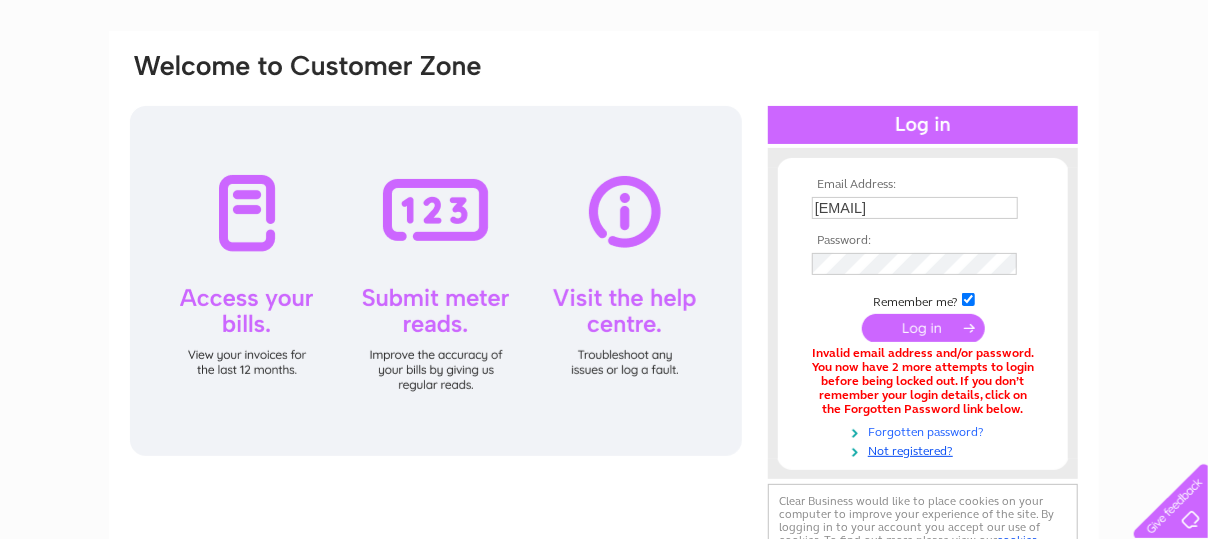click on "Forgotten password?" at bounding box center (925, 430) 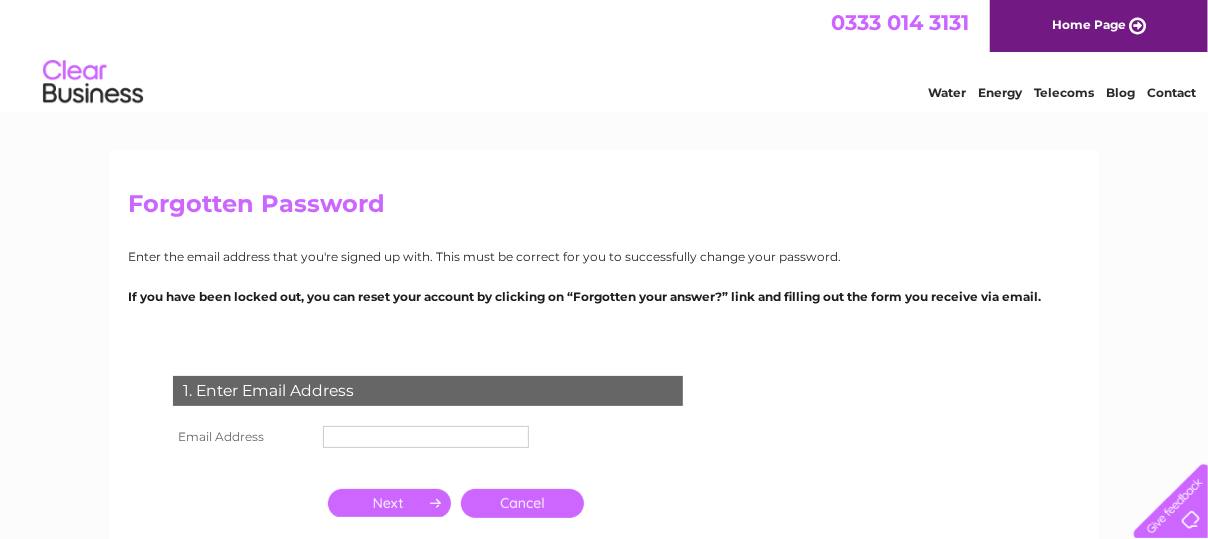 scroll, scrollTop: 0, scrollLeft: 0, axis: both 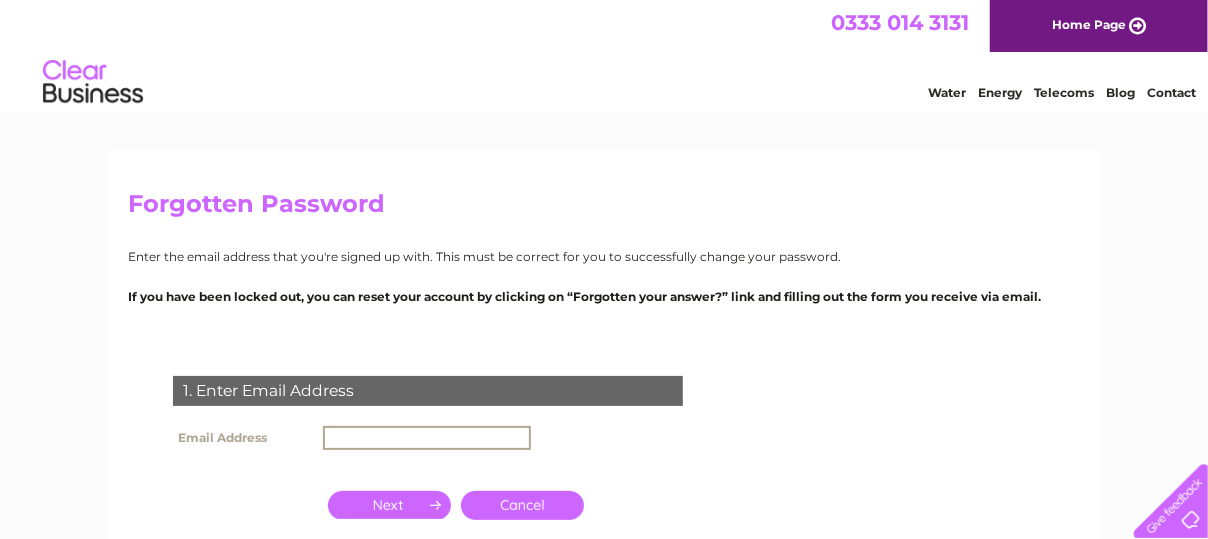 type on "[EMAIL]" 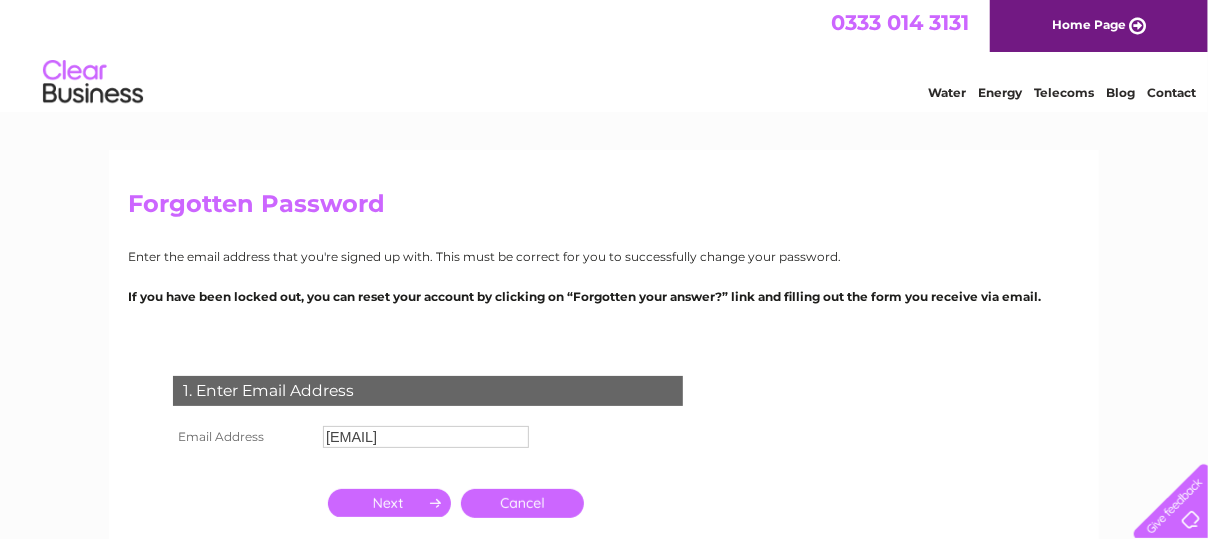 click at bounding box center (389, 503) 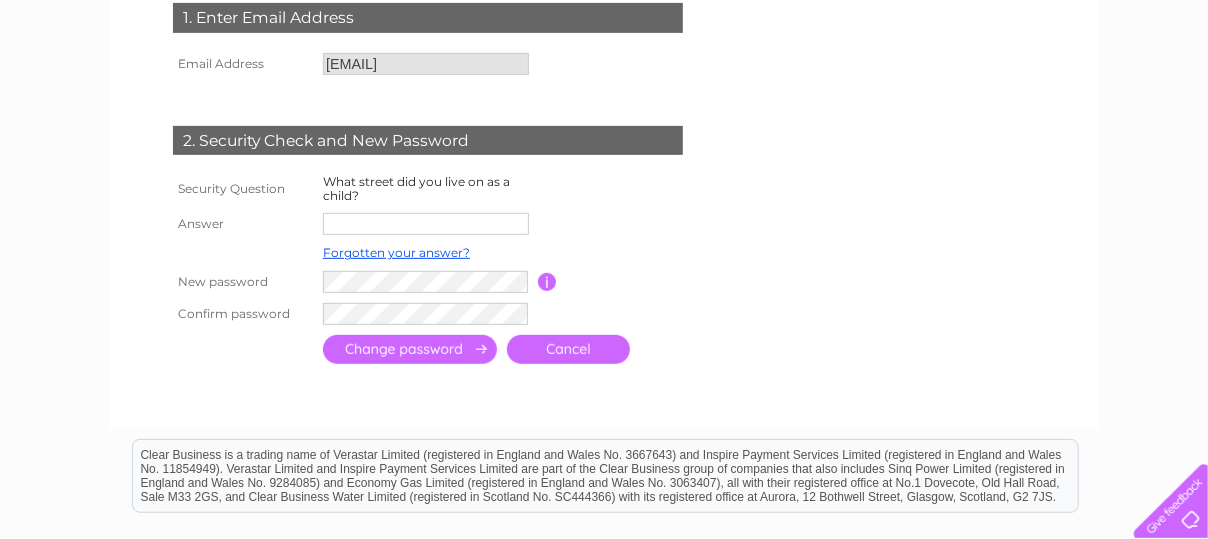 scroll, scrollTop: 413, scrollLeft: 0, axis: vertical 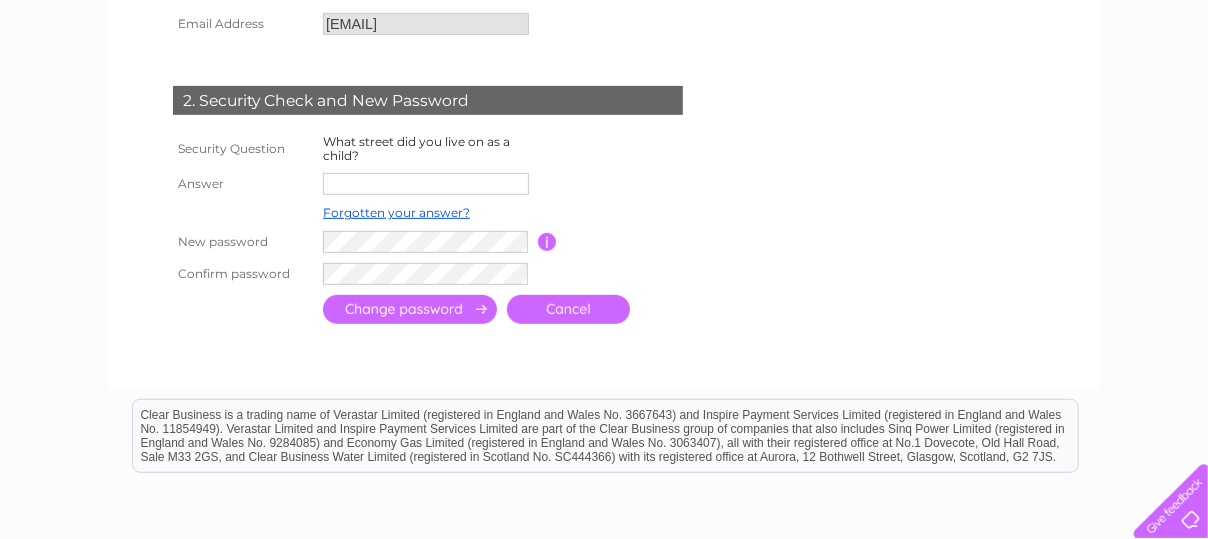 click at bounding box center [426, 184] 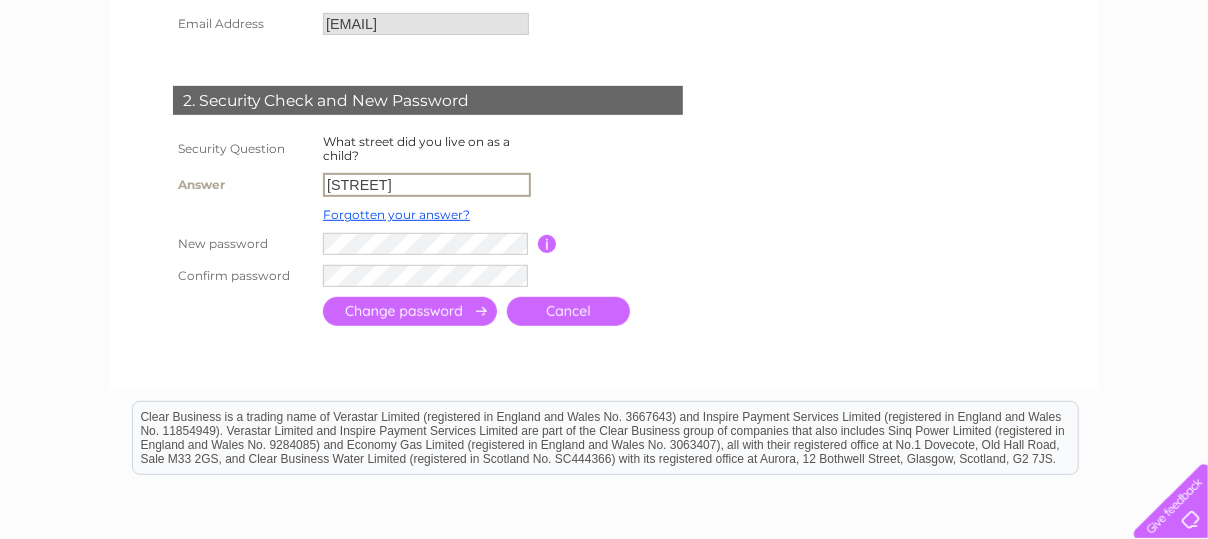 type on "king street" 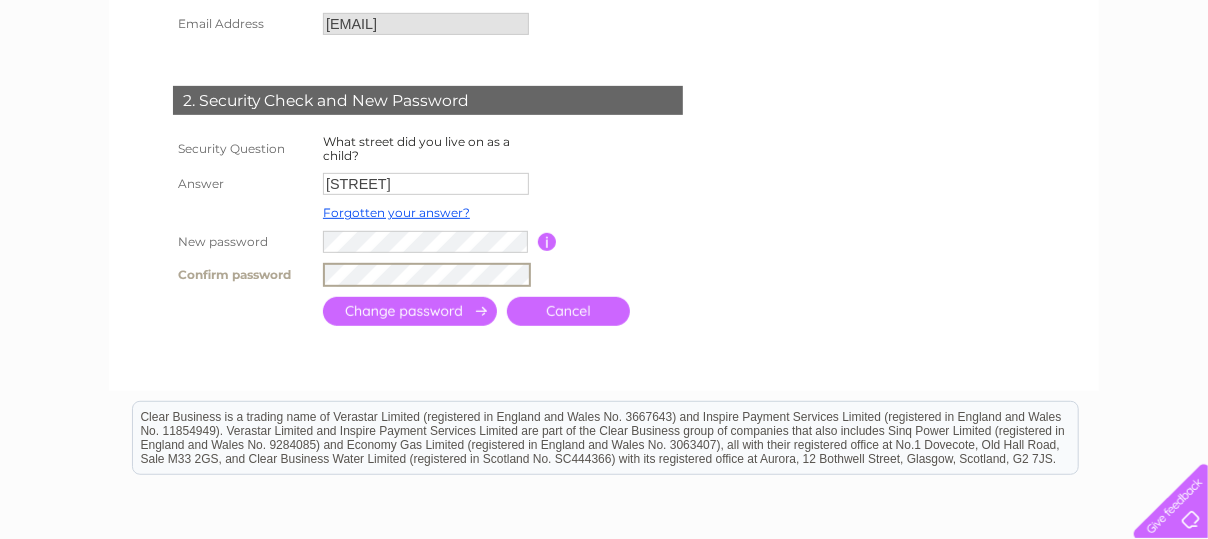 click at bounding box center [410, 311] 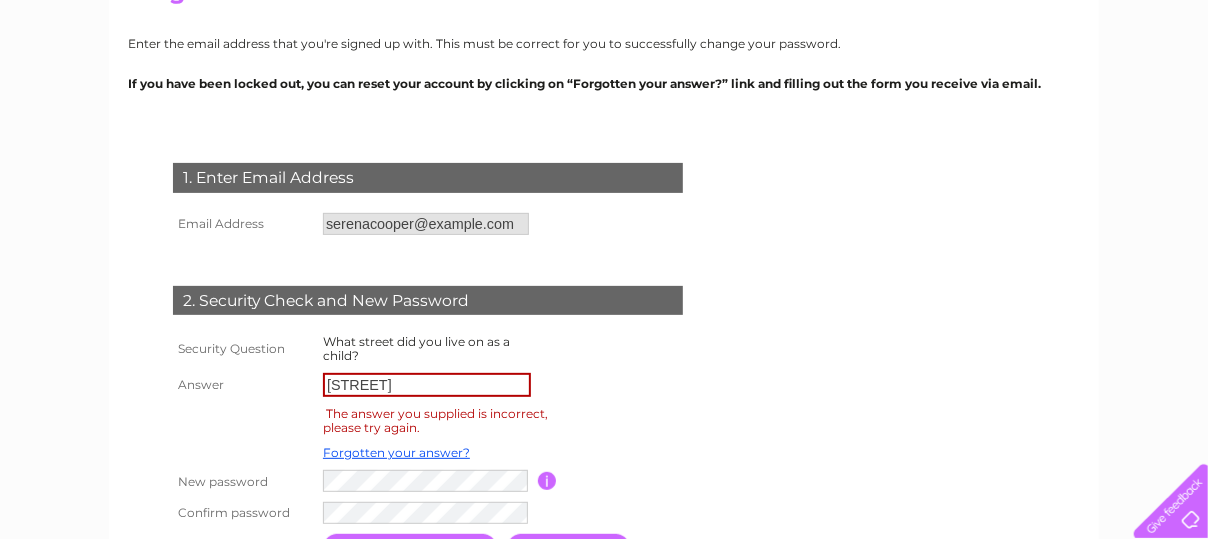 scroll, scrollTop: 266, scrollLeft: 0, axis: vertical 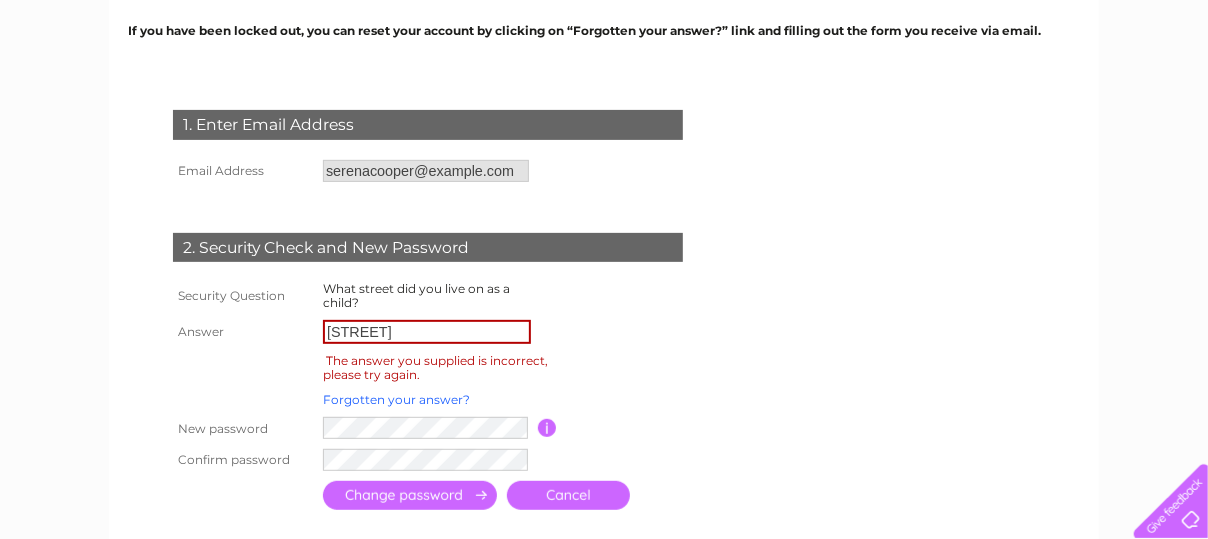 click on "Forgotten your answer?" at bounding box center [396, 399] 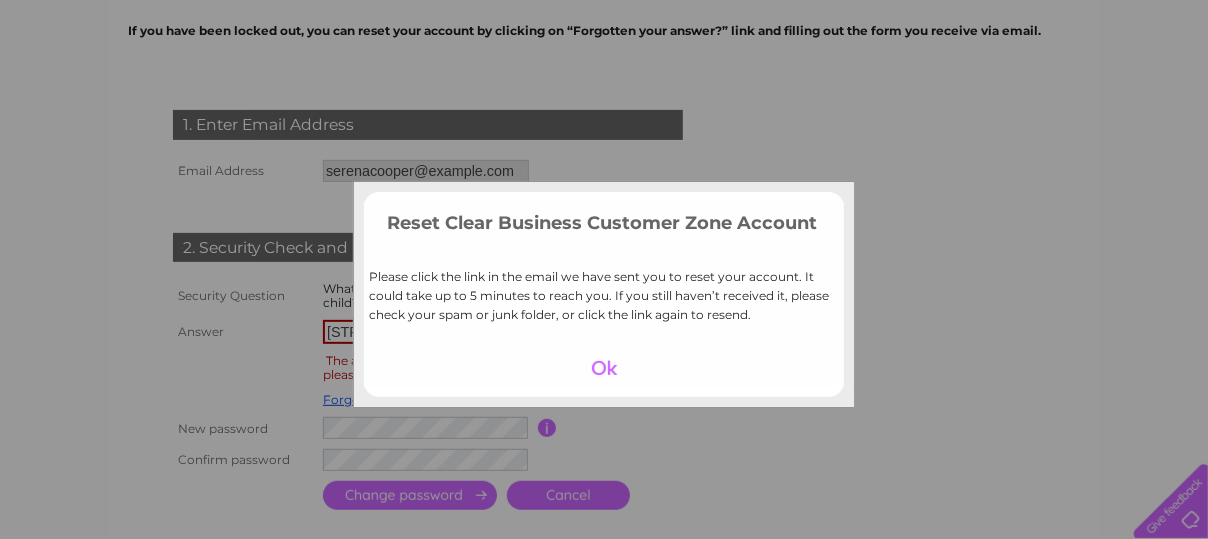 click at bounding box center (604, 368) 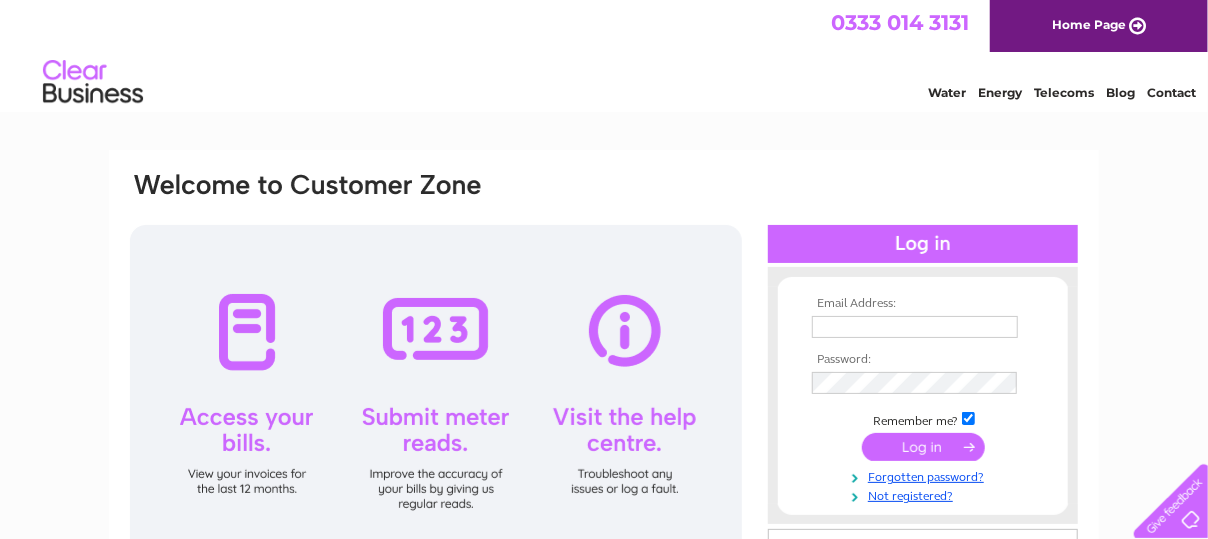 scroll, scrollTop: 0, scrollLeft: 0, axis: both 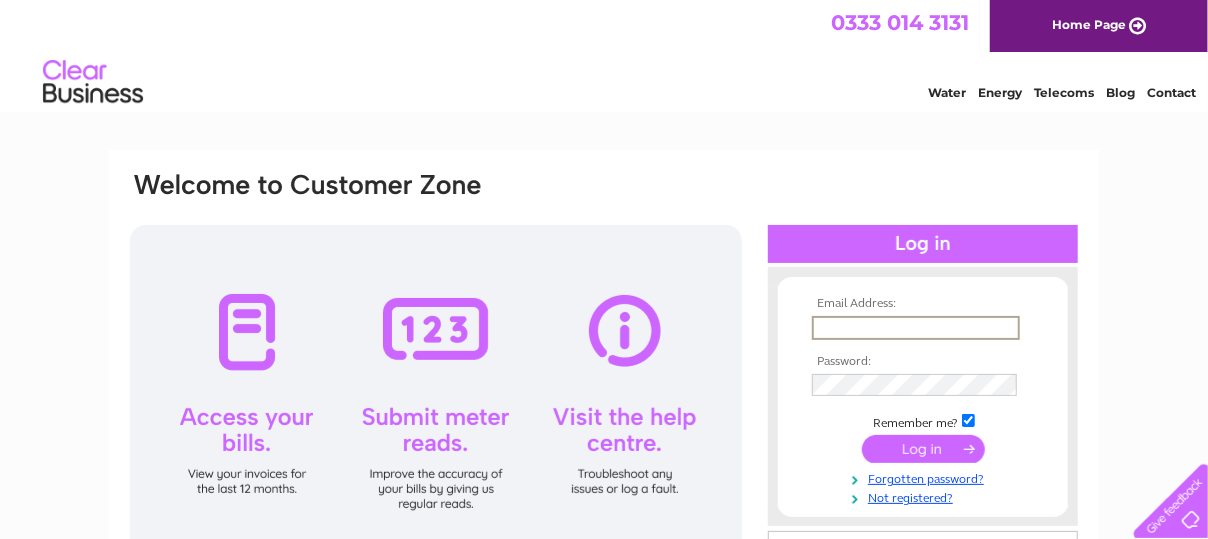 click at bounding box center (916, 328) 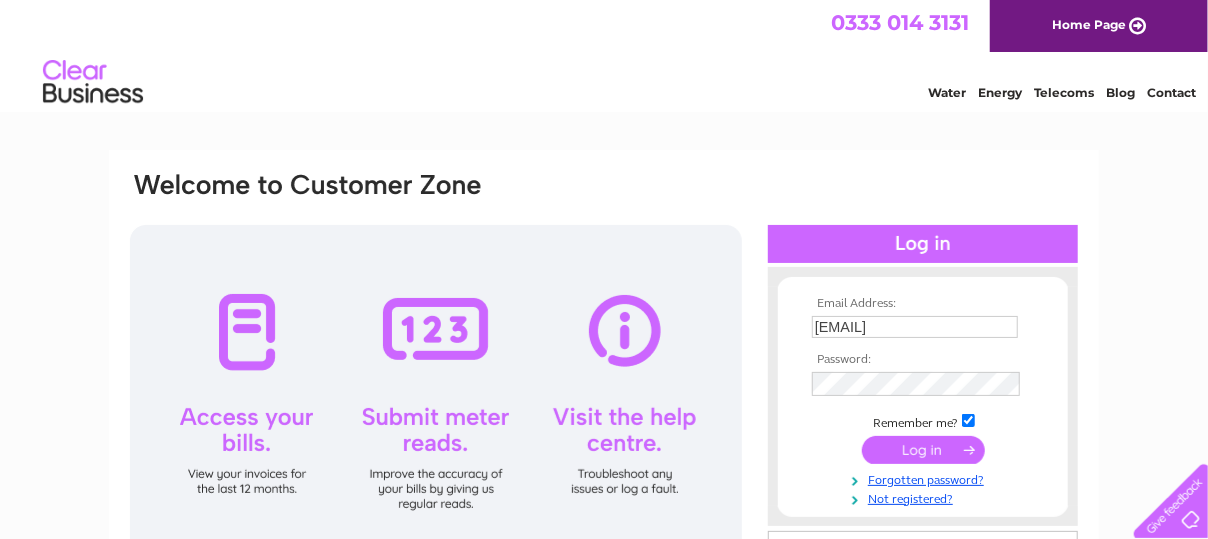 click at bounding box center [923, 450] 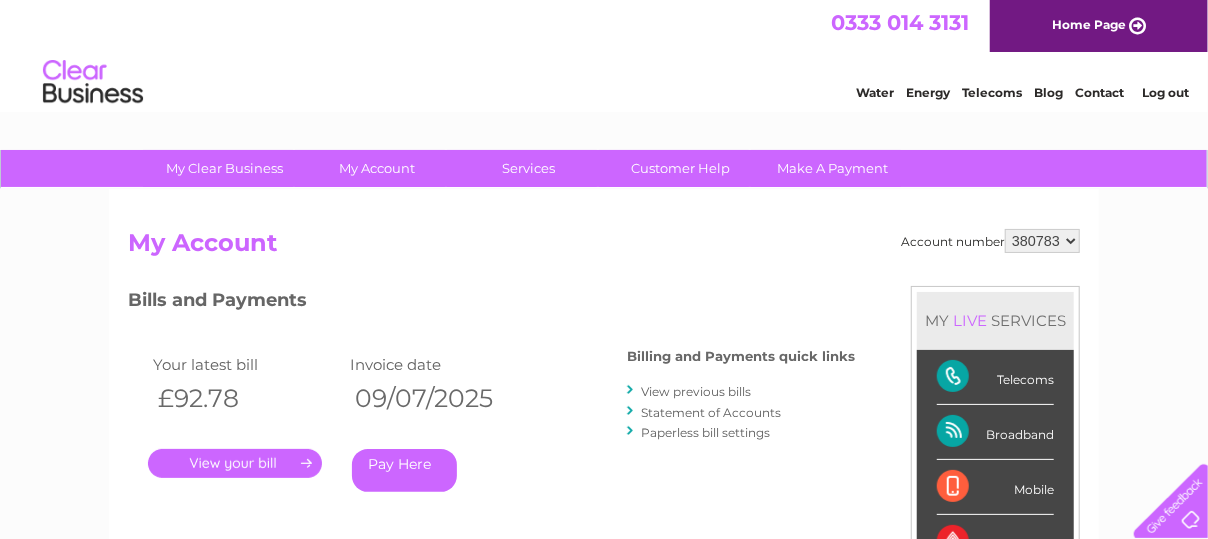 scroll, scrollTop: 0, scrollLeft: 0, axis: both 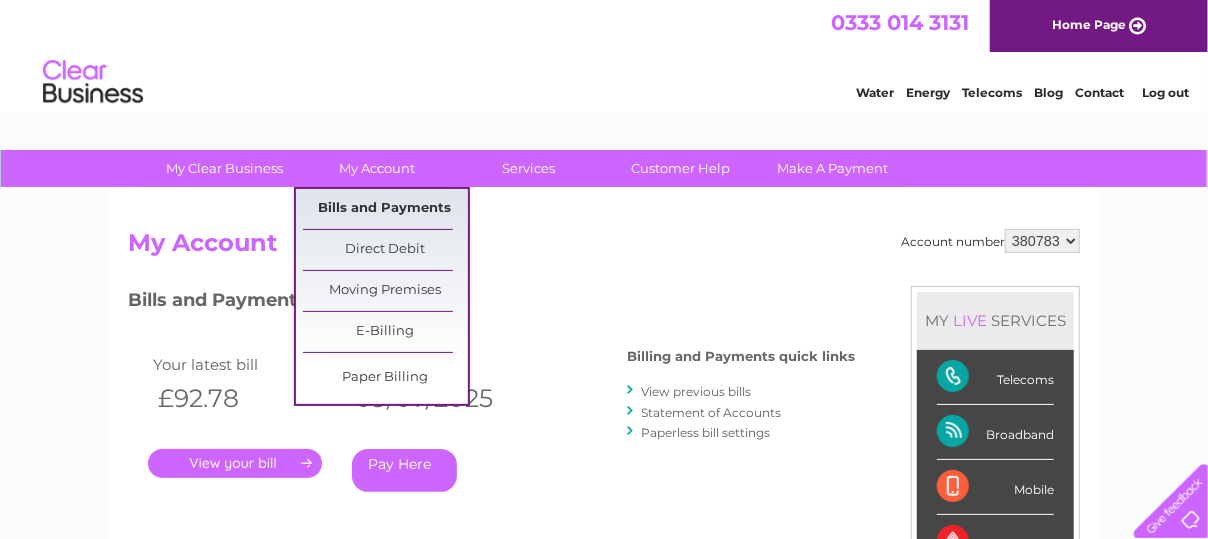 click on "Bills and Payments" at bounding box center (385, 209) 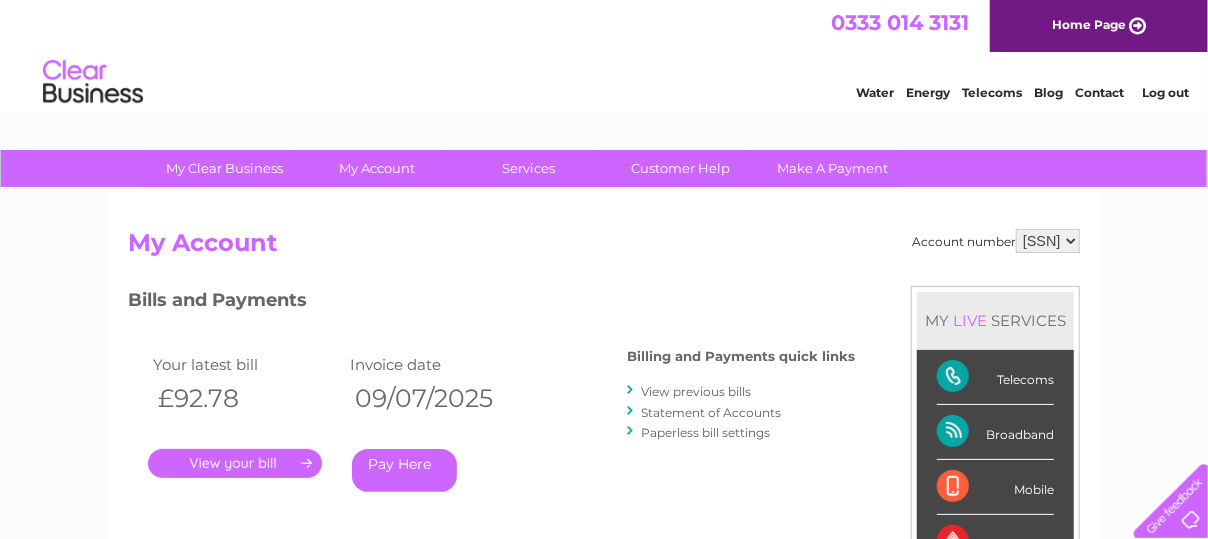 scroll, scrollTop: 0, scrollLeft: 0, axis: both 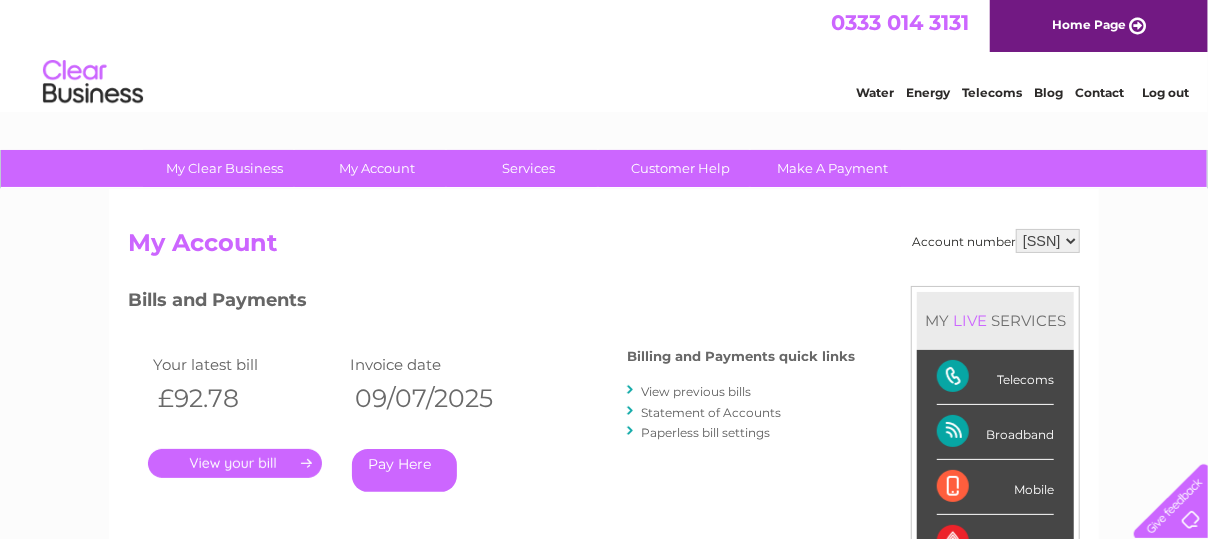 click on "View previous bills" at bounding box center [696, 391] 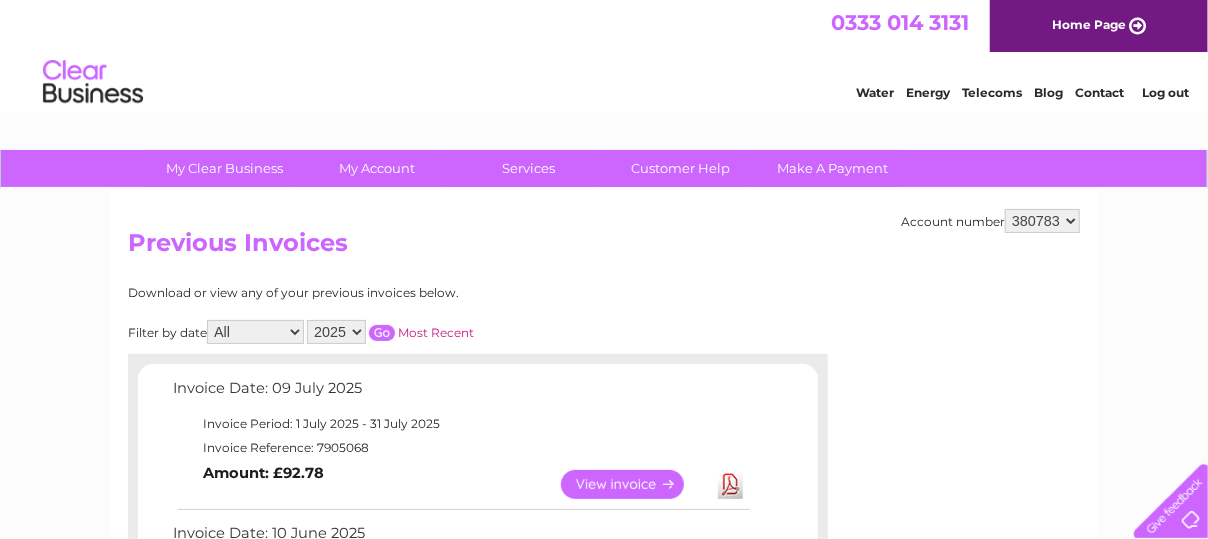 scroll, scrollTop: 0, scrollLeft: 0, axis: both 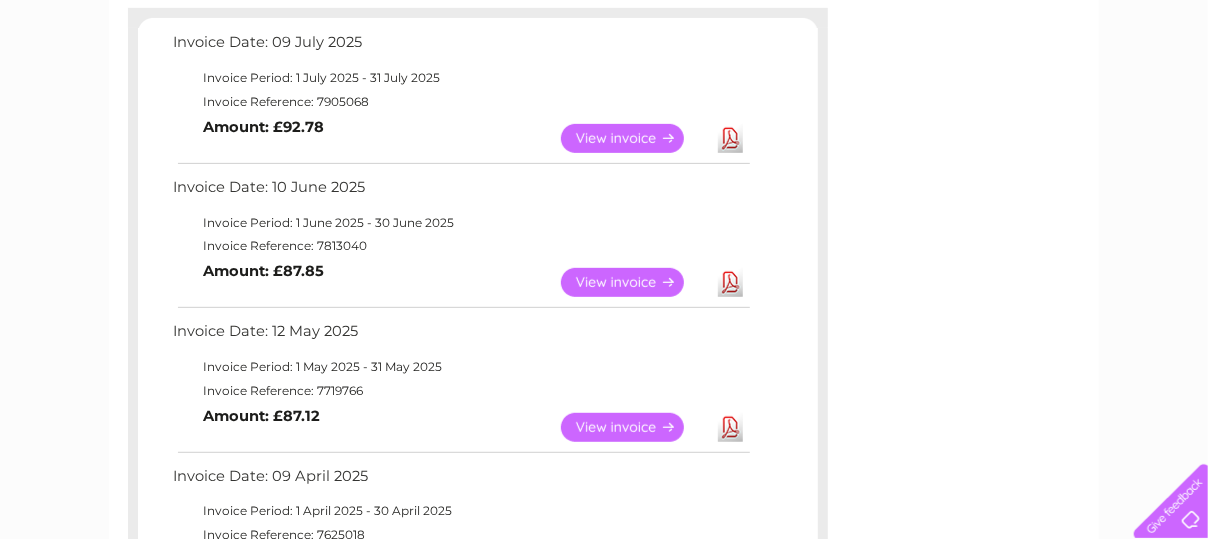 click on "Download" at bounding box center (730, 282) 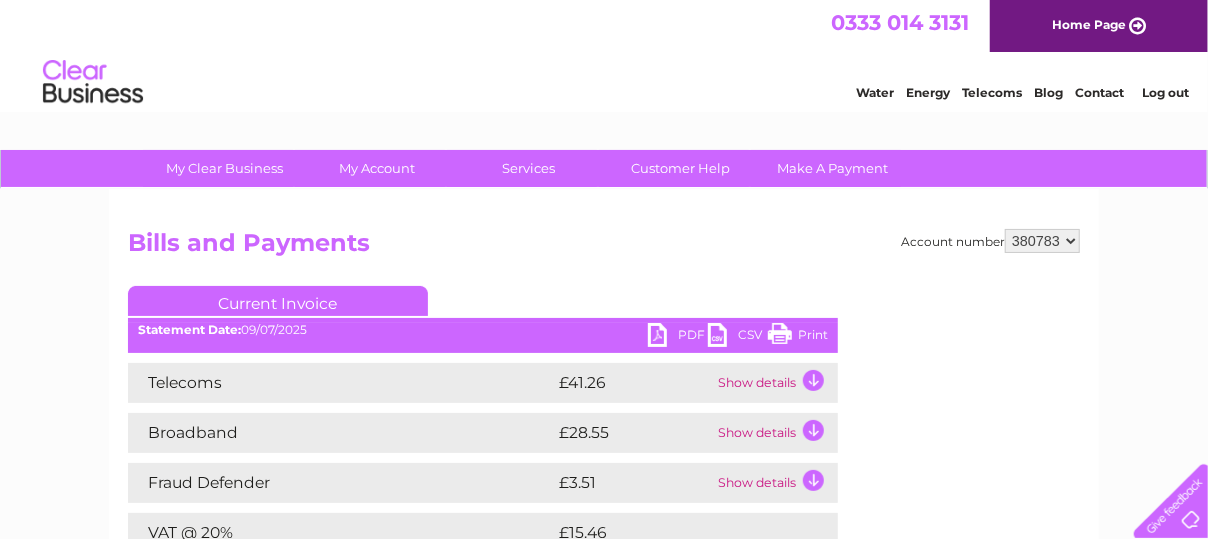 scroll, scrollTop: 0, scrollLeft: 0, axis: both 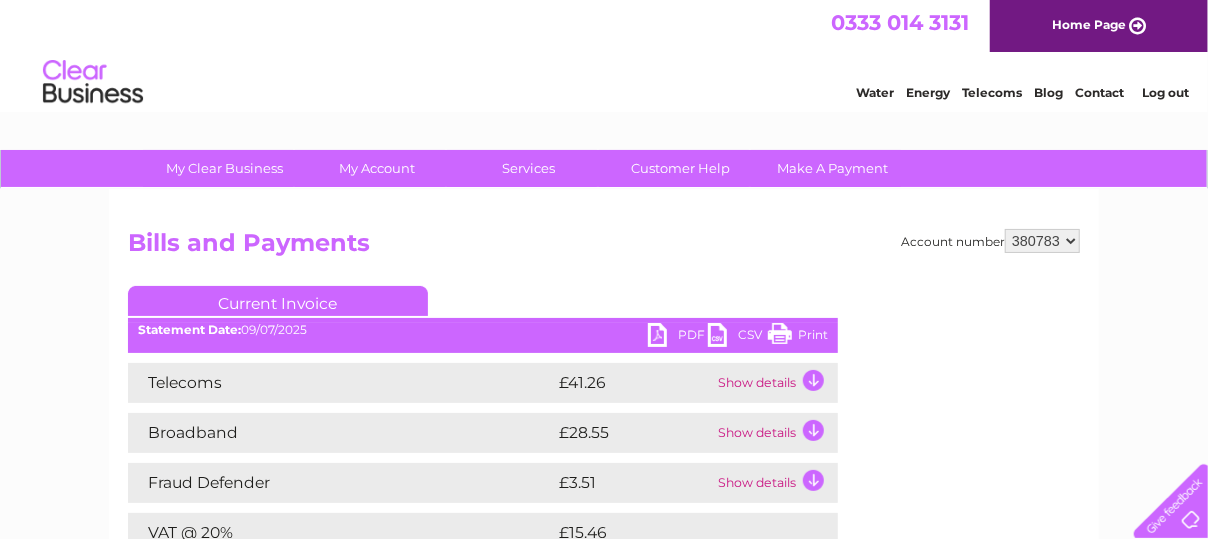 click on "Log out" at bounding box center (1165, 92) 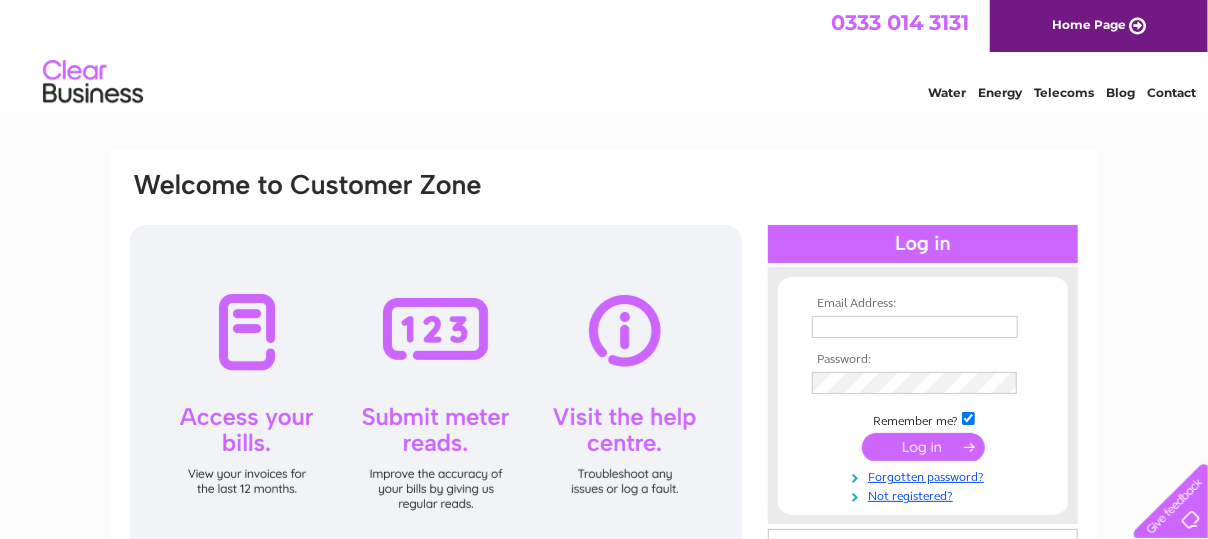 scroll, scrollTop: 0, scrollLeft: 0, axis: both 